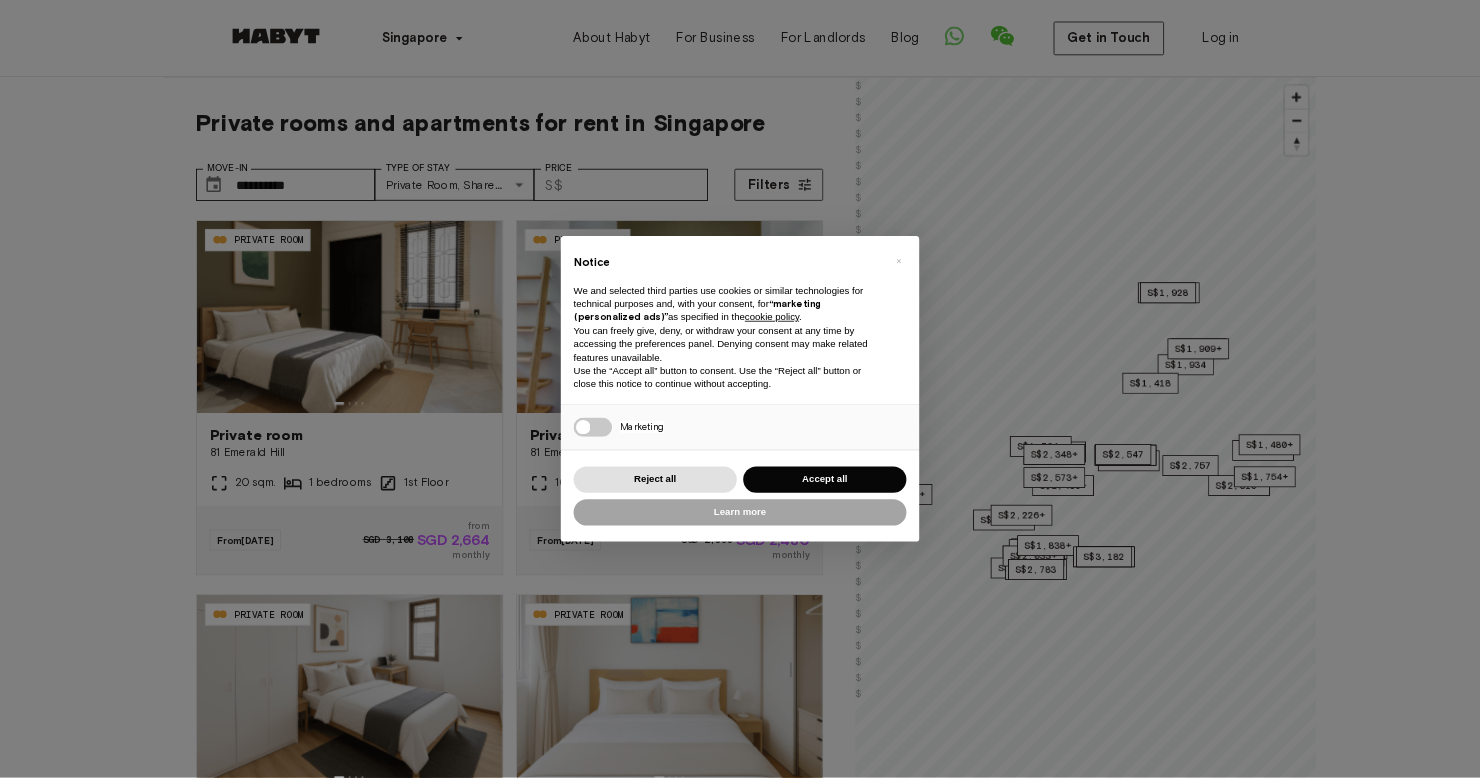 scroll, scrollTop: 0, scrollLeft: 0, axis: both 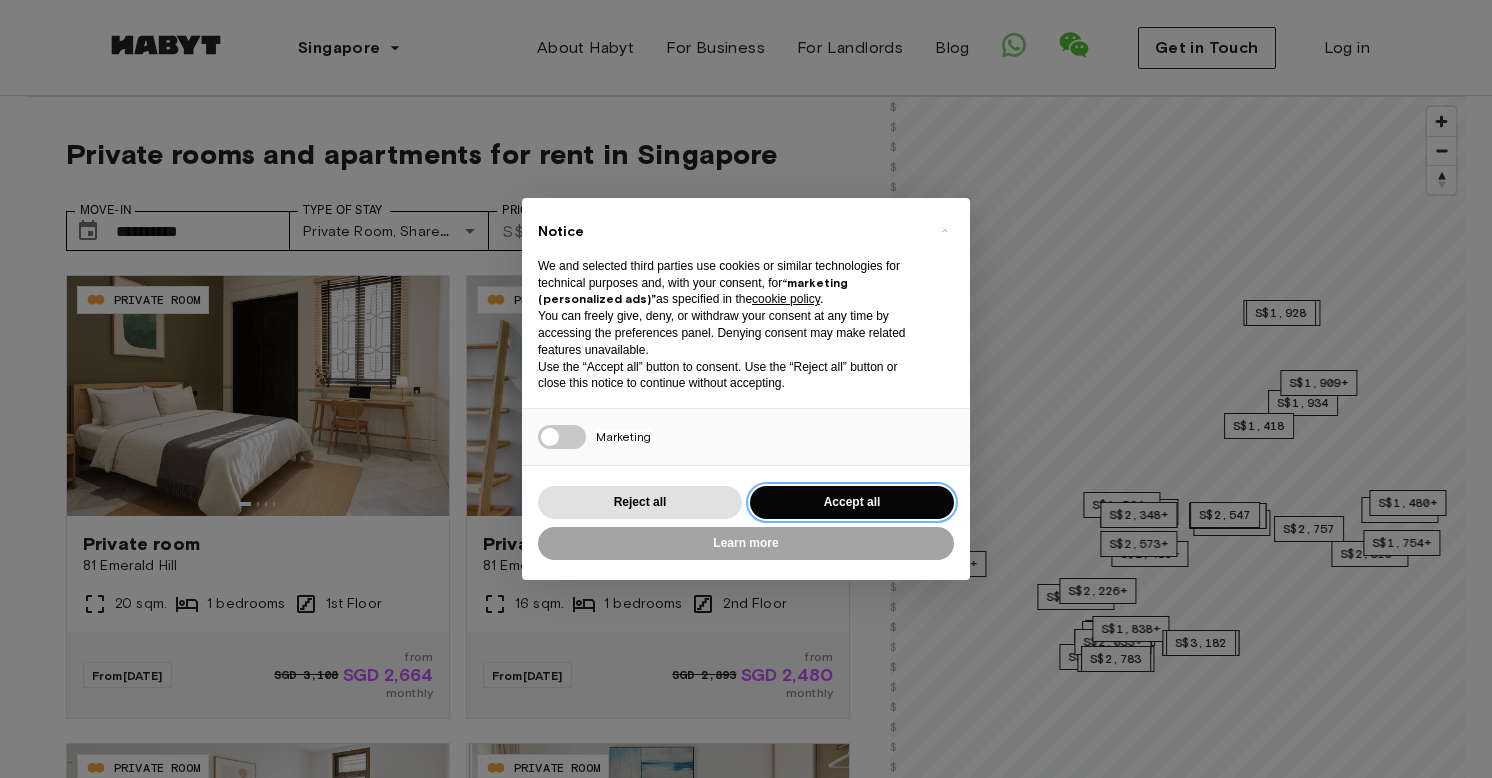 click on "Accept all" at bounding box center [852, 502] 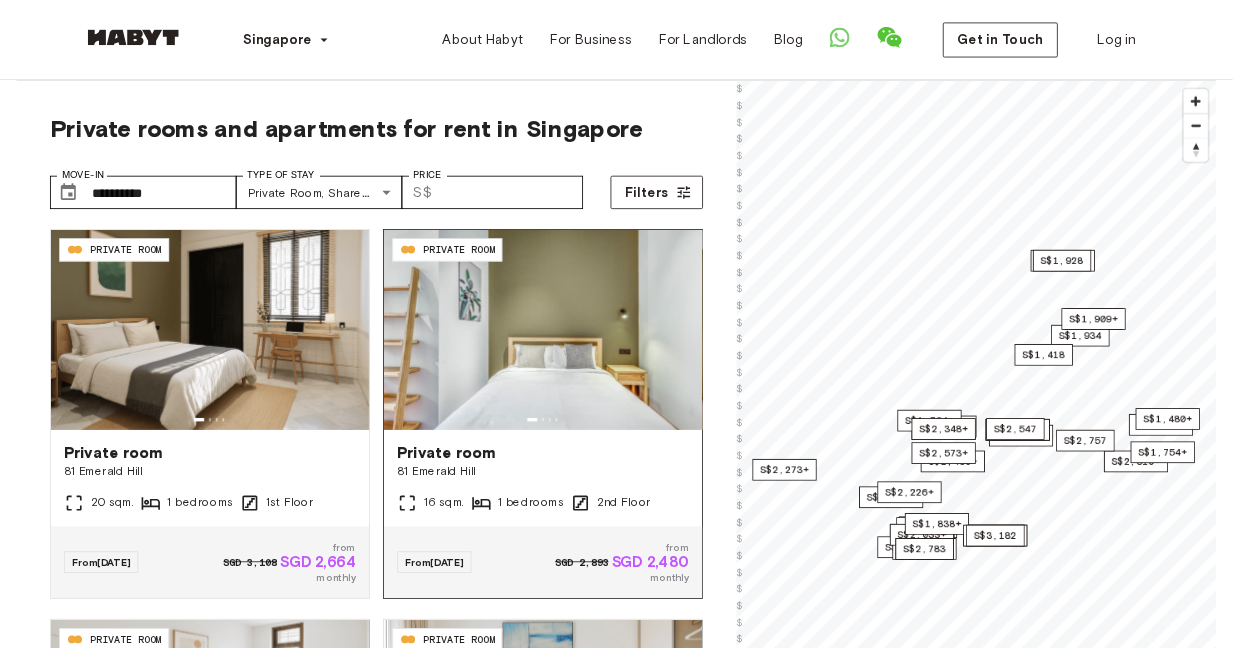 scroll, scrollTop: 0, scrollLeft: 0, axis: both 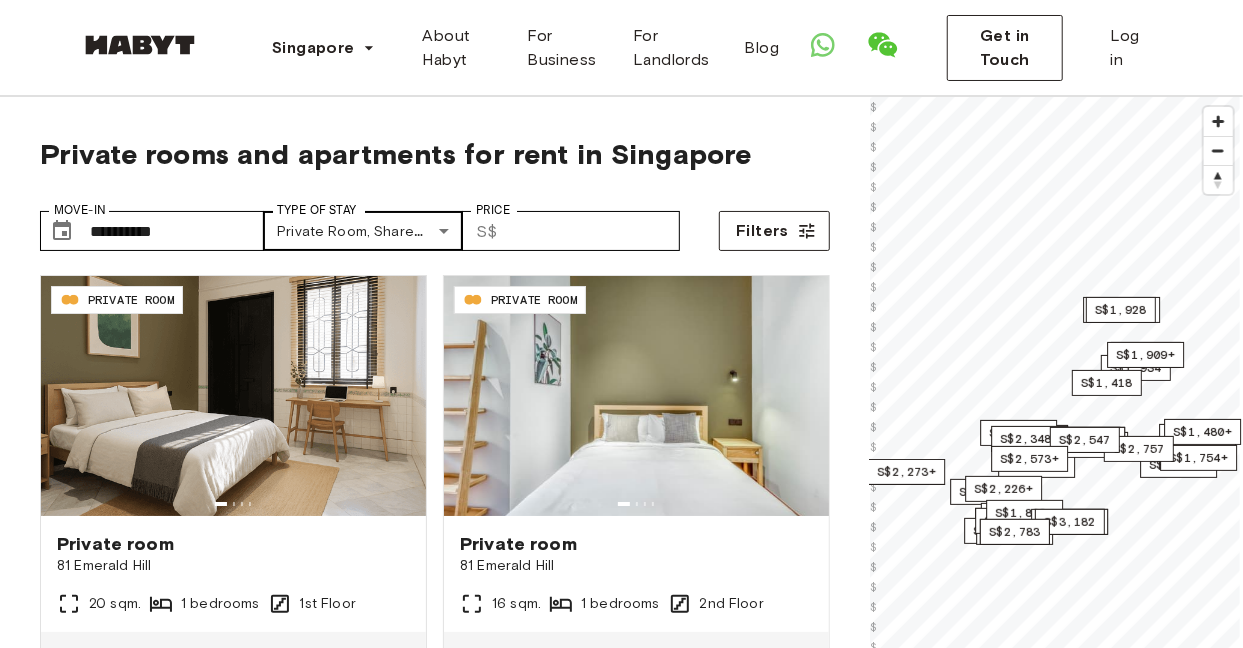 click on "[POSTAL_CODE] PRIVATE ROOM Private room [NUMBER] [STREET] [NUMBER] bedrooms [NUMBER] Floor From  [DATE] SGD [PRICE] from SGD [PRICE] monthly" at bounding box center (621, 2375) 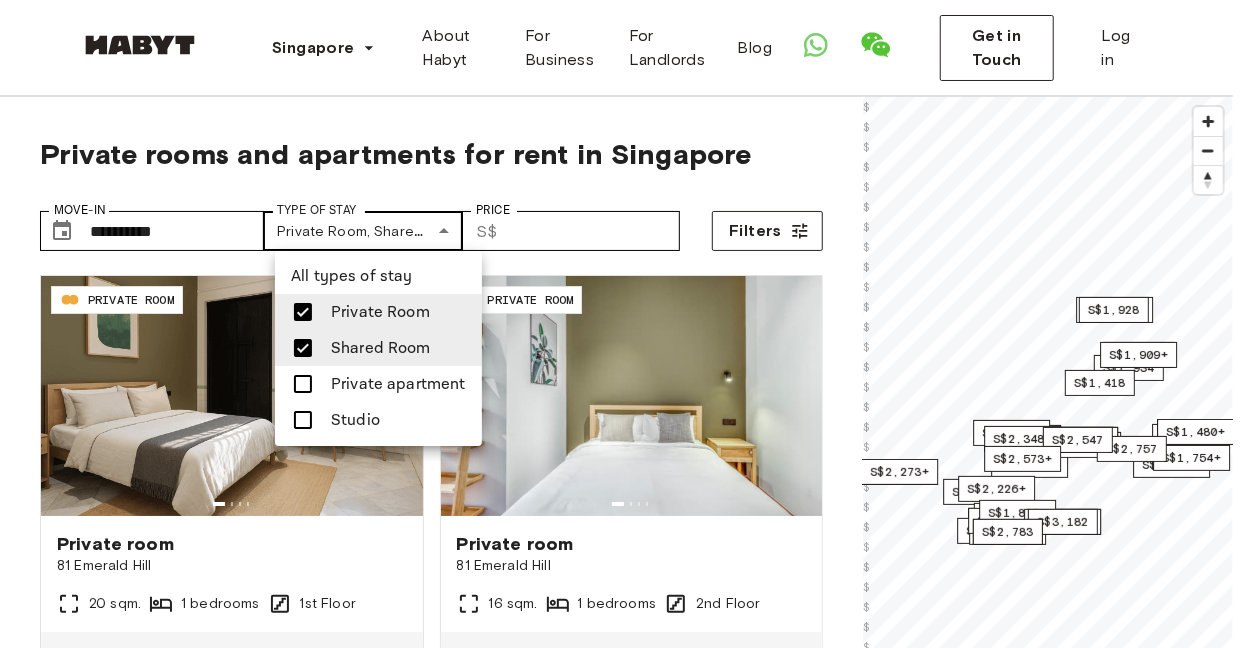 click at bounding box center [621, 324] 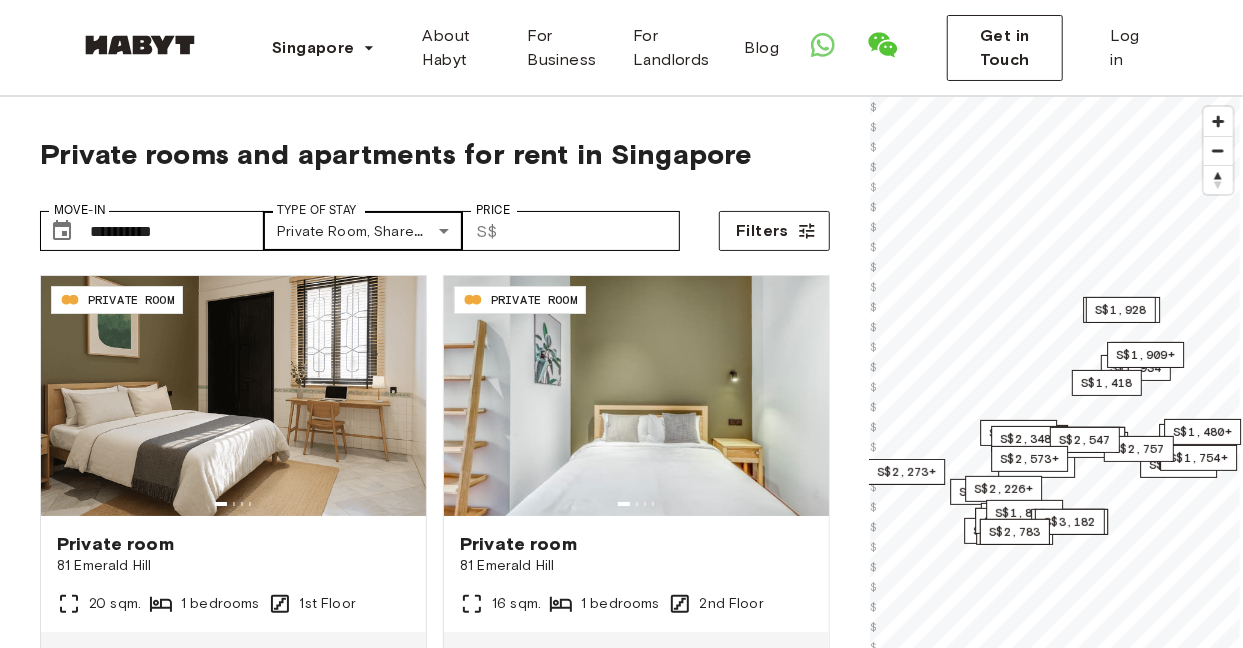 click on "[POSTAL_CODE] PRIVATE ROOM Private room [NUMBER] [STREET] [NUMBER] bedrooms [NUMBER] Floor From  [DATE] SGD [PRICE] from SGD [PRICE] monthly" at bounding box center [621, 2375] 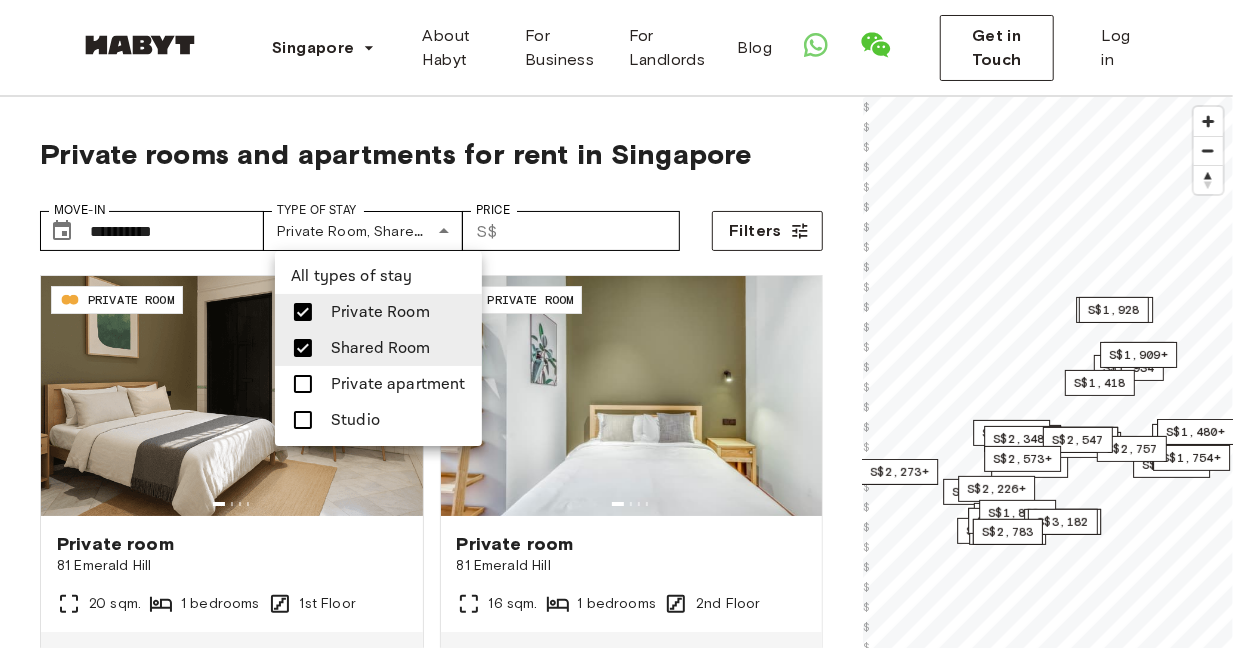 click at bounding box center [621, 324] 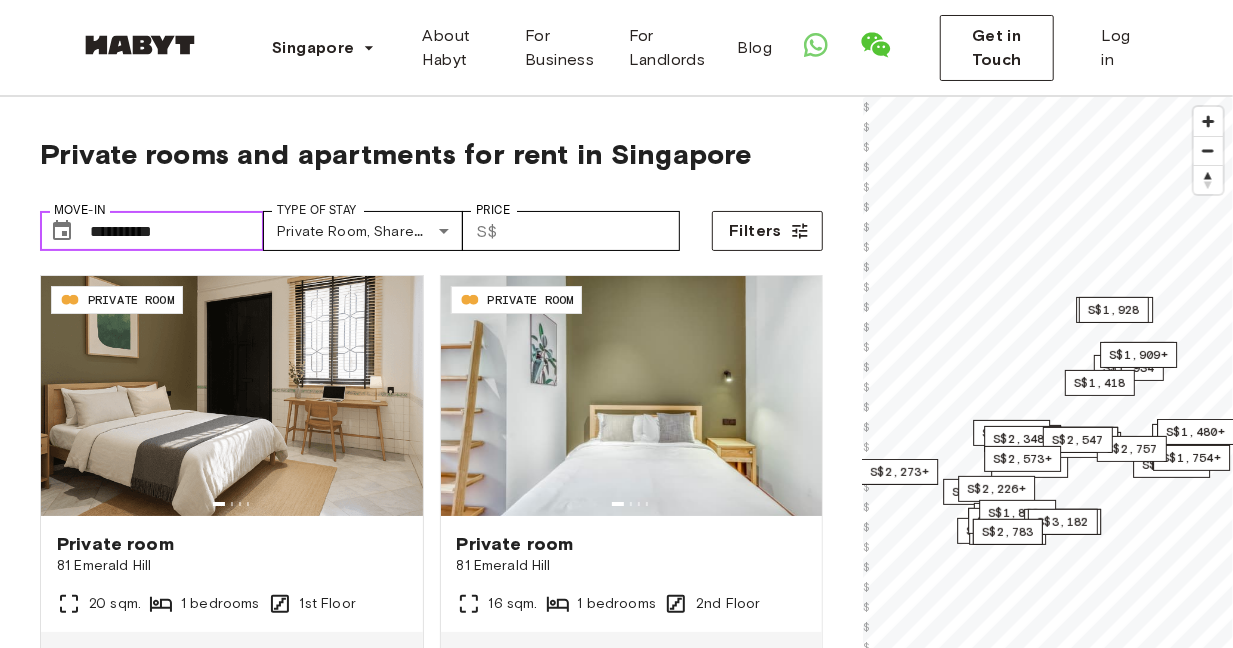 click on "**********" at bounding box center [177, 231] 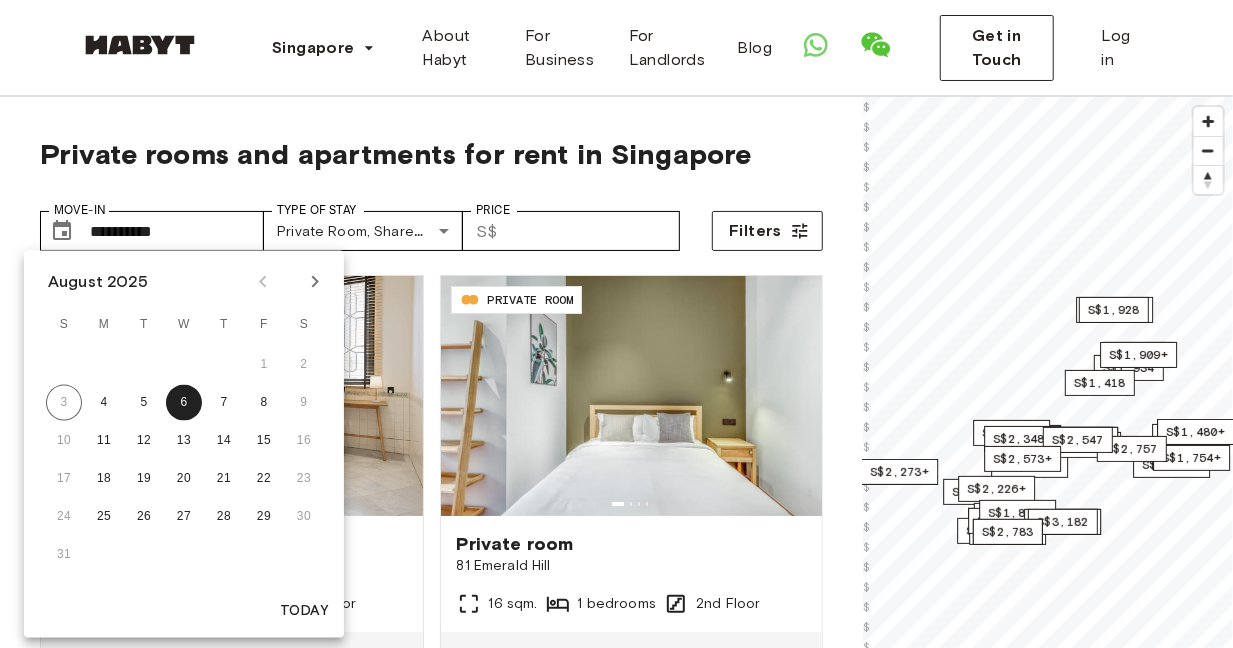 click on "31" at bounding box center (184, 555) 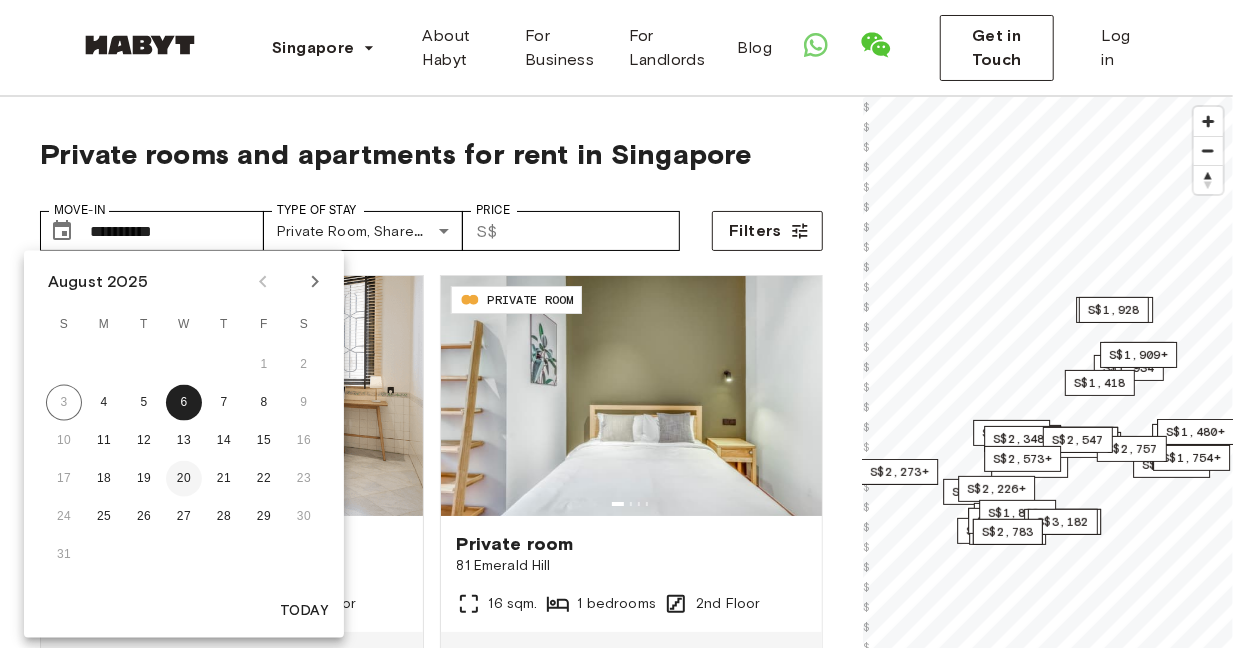 drag, startPoint x: 64, startPoint y: 550, endPoint x: 198, endPoint y: 483, distance: 149.81656 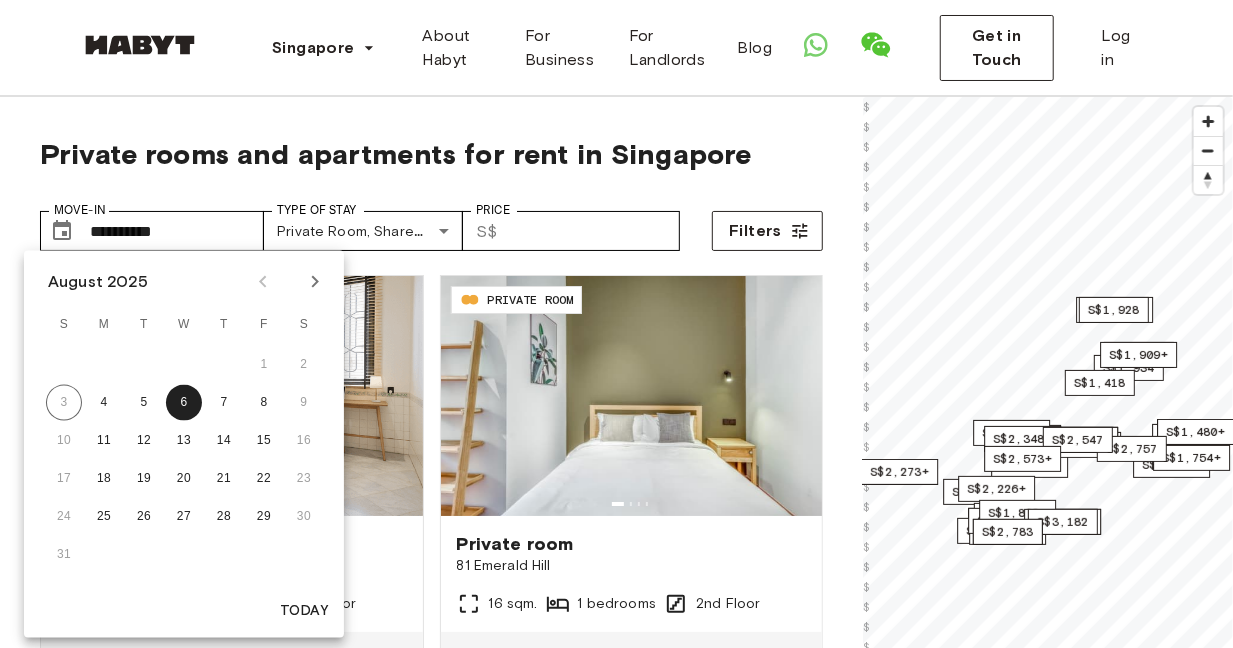 click on "31" at bounding box center (184, 555) 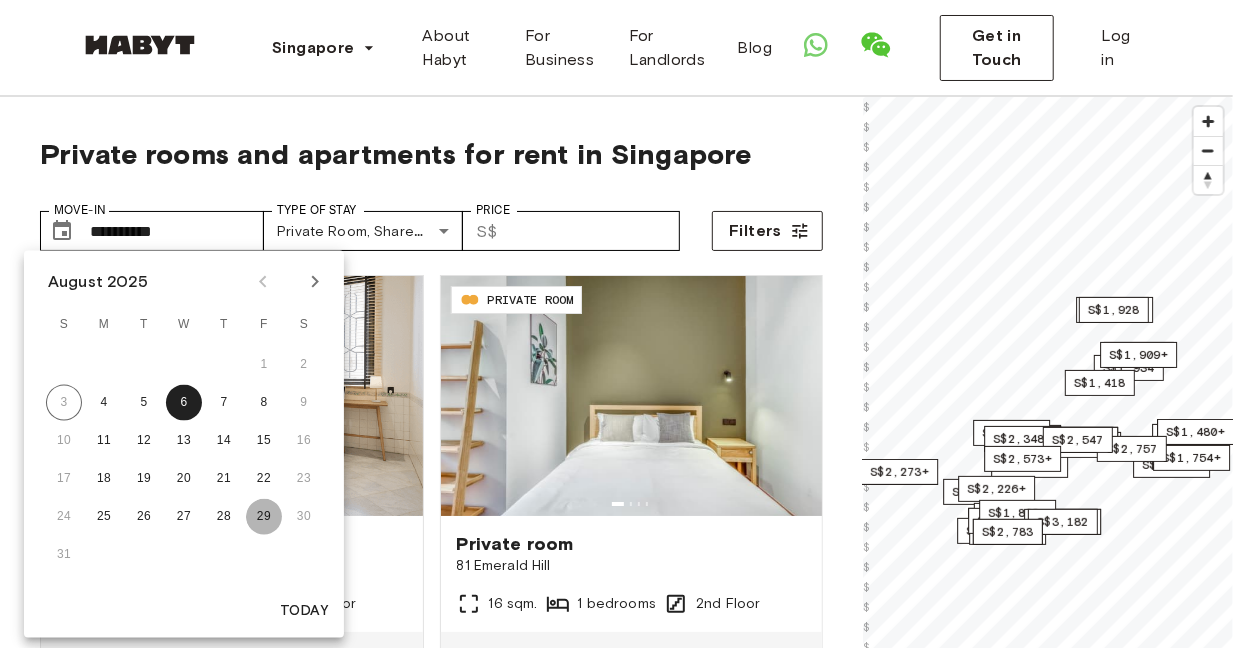 click on "29" at bounding box center (264, 517) 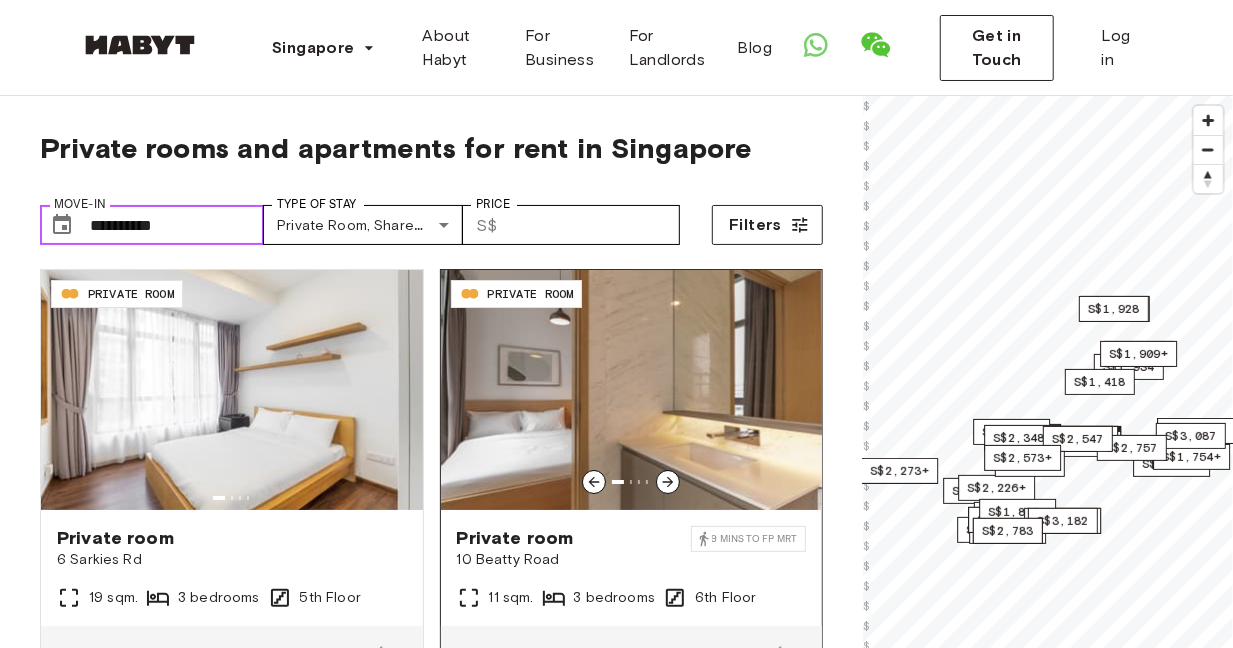 scroll, scrollTop: 0, scrollLeft: 0, axis: both 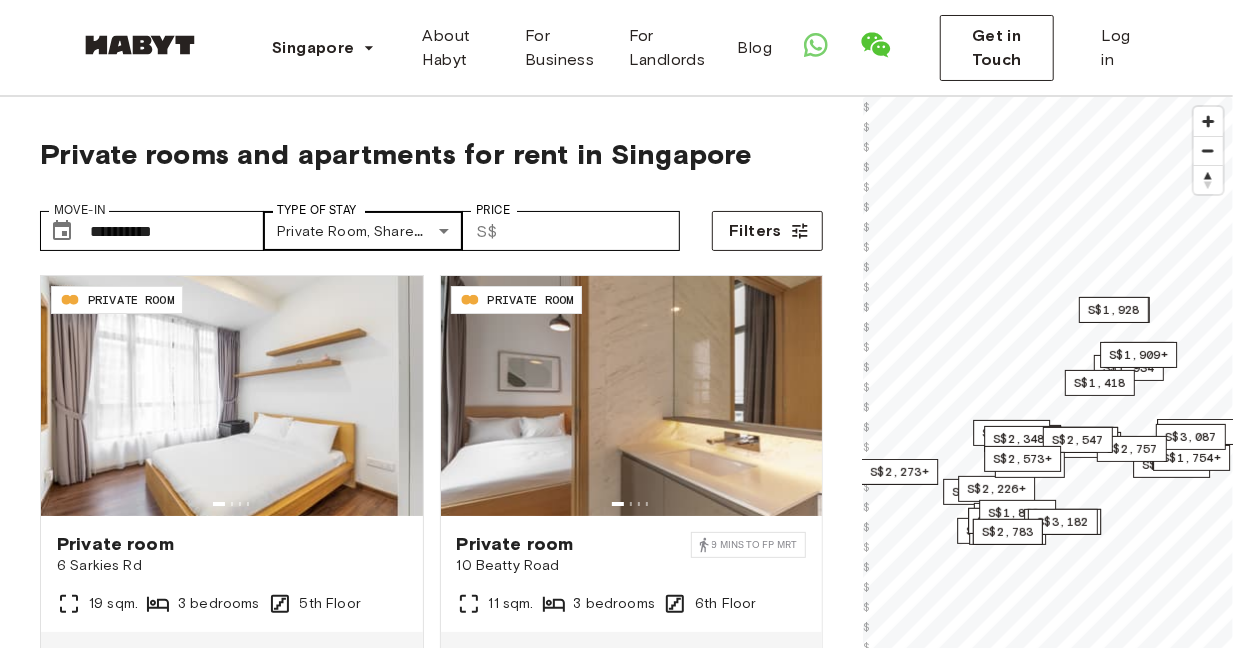 click on "[POSTAL_CODE] PRIVATE ROOM Private room [NUMBER] [STREET] [NUMBER] mins to [TRANSIT_LINE] MRT [NUMBER] bedrooms [NUMBER] Floor From  [DATE] from SGD [PRICE] monthly [POSTAL_CODE] PRIVATE ROOM Private room [NUMBER] [STREET] [NUMBER] mins to [TRANSIT_LINE] MRT [NUMBER] bedrooms [NUMBER] Floor From  [DATE] SGD [PRICE] from SGD [PRICE] monthly [POSTAL_CODE] PRIVATE ROOM Private room [NUMBER] [STREET] [NUMBER] sqm. [NUMBER] bedrooms [NUMBER] Floor From  [DATE] SGD [PRICE] from SGD [PRICE] monthly [POSTAL_CODE] PRIVATE ROOM Private room [NUMBER] [STREET] [NUMBER] sqm. [NUMBER] bedrooms [NUMBER] Floor From  [DATE] SGD [PRICE] from SGD [PRICE]" at bounding box center [616, 2374] 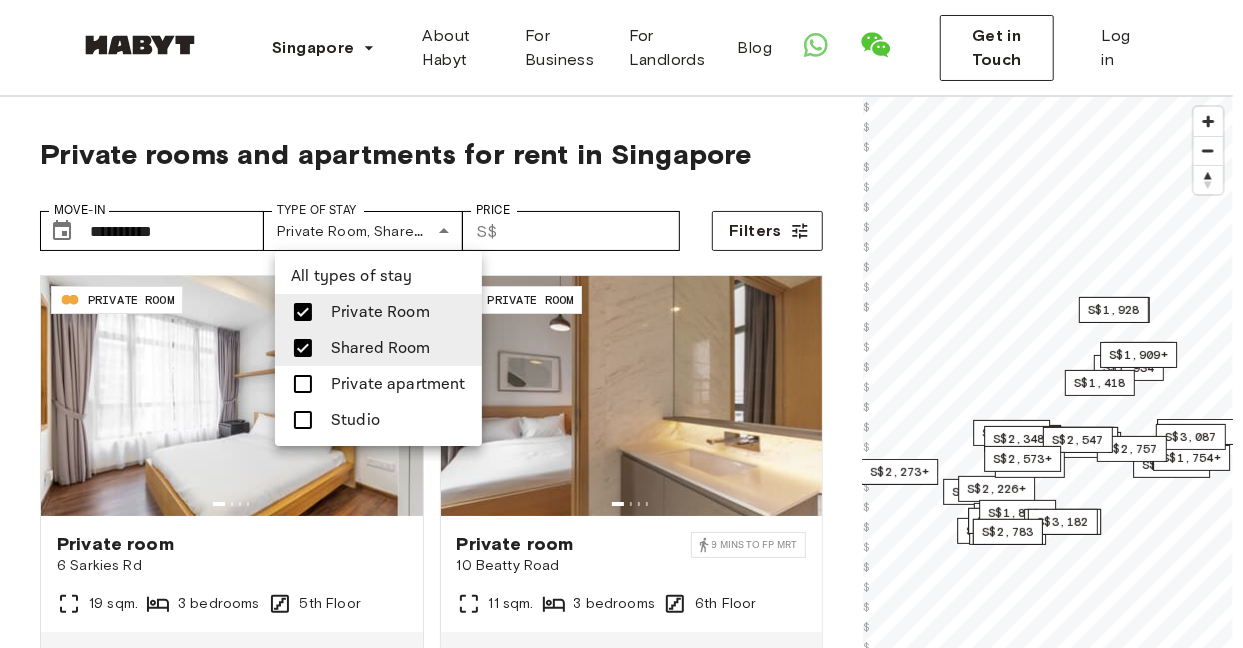 click at bounding box center [303, 384] 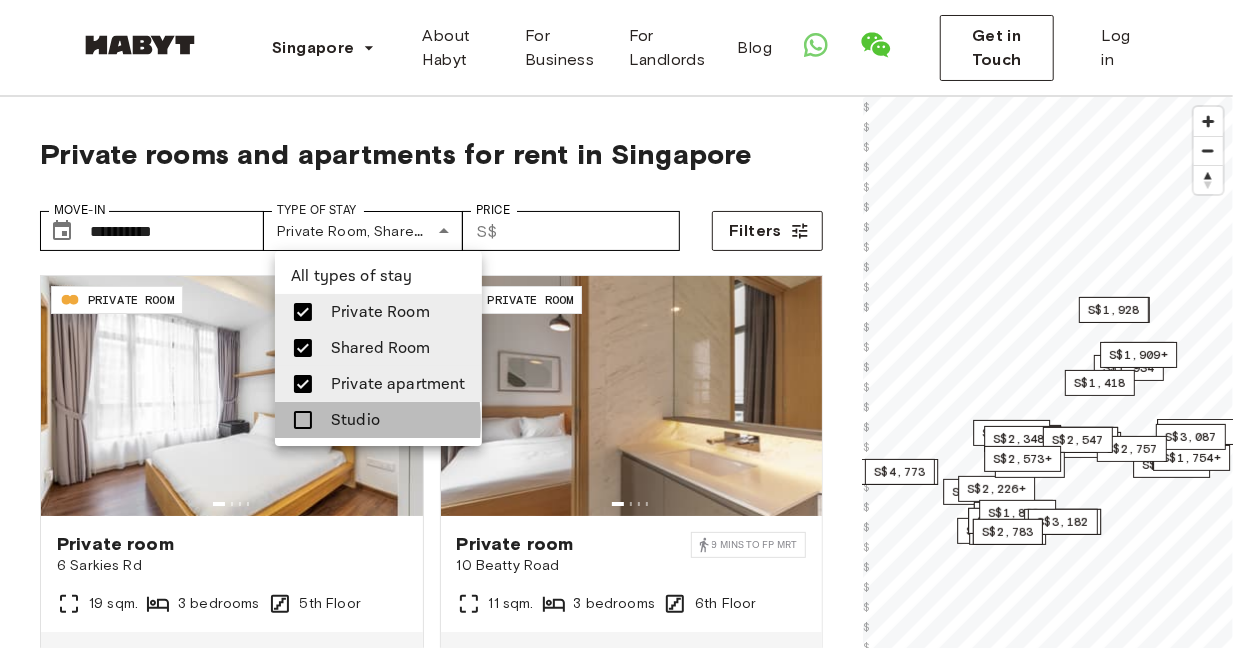 click at bounding box center [303, 420] 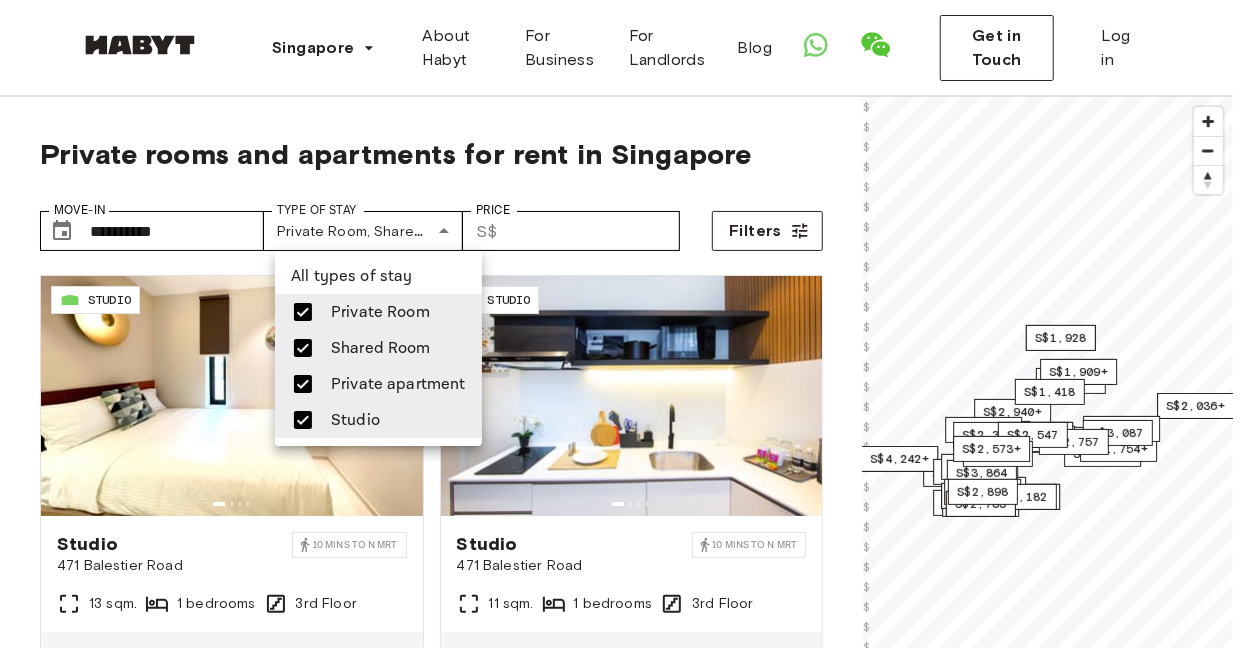 click at bounding box center (621, 324) 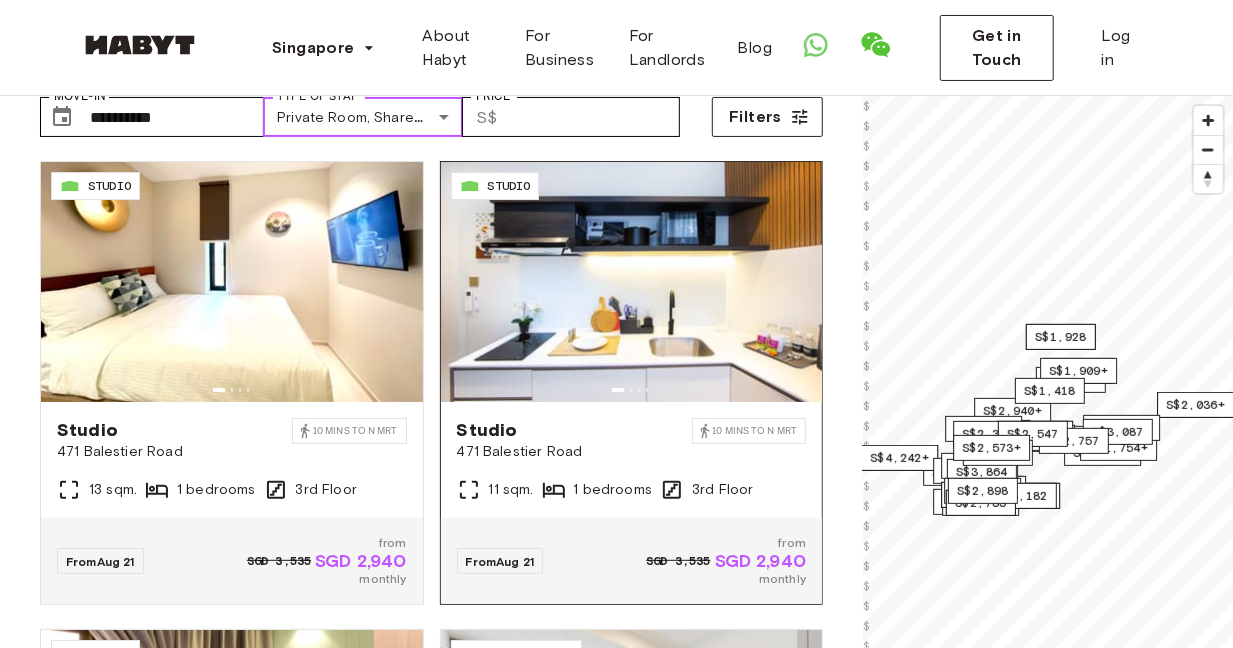 scroll, scrollTop: 133, scrollLeft: 0, axis: vertical 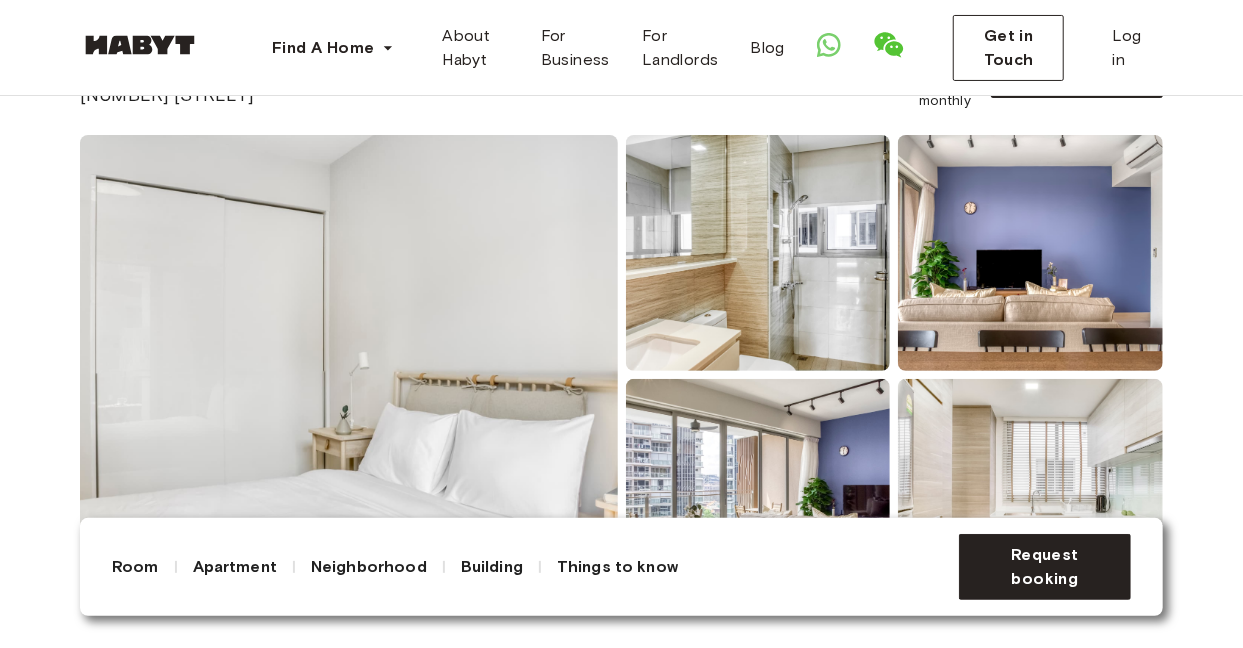 click at bounding box center (349, 375) 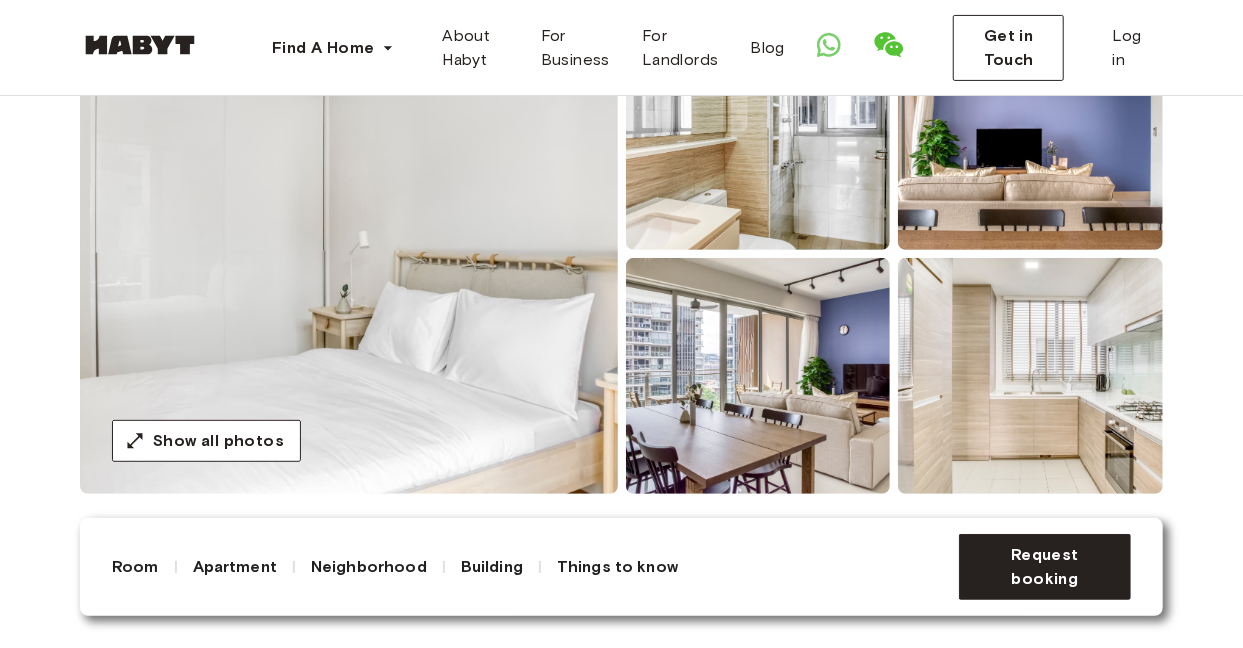 scroll, scrollTop: 266, scrollLeft: 0, axis: vertical 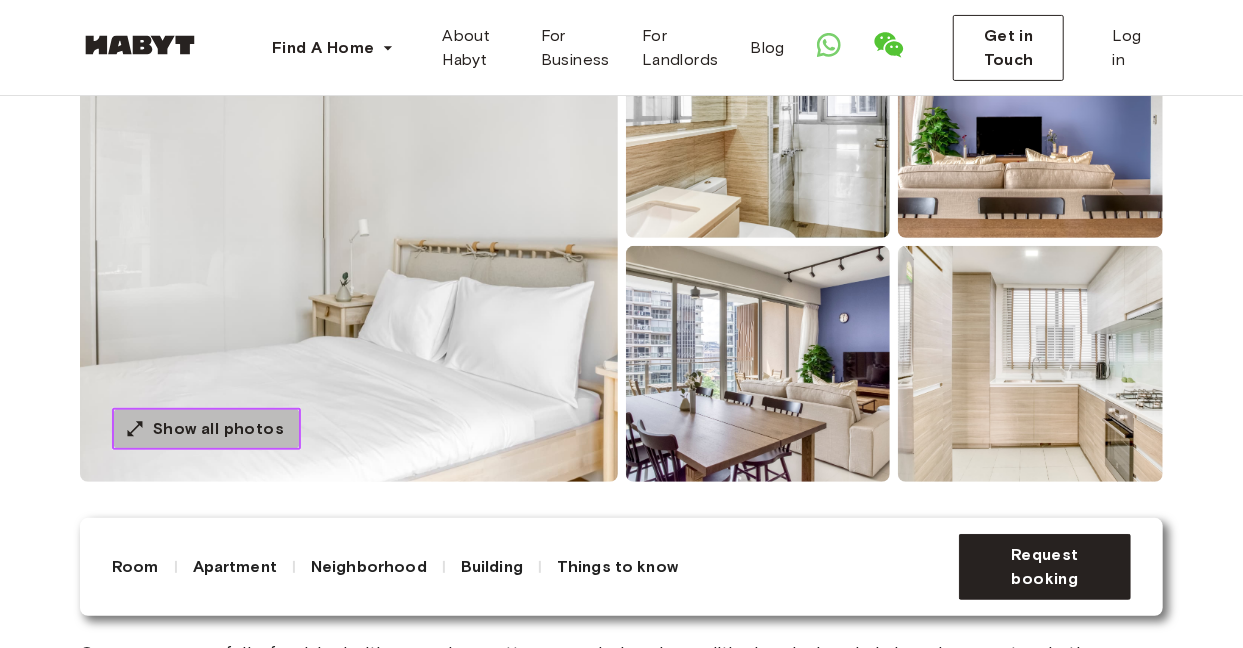 click on "Show all photos" at bounding box center [218, 429] 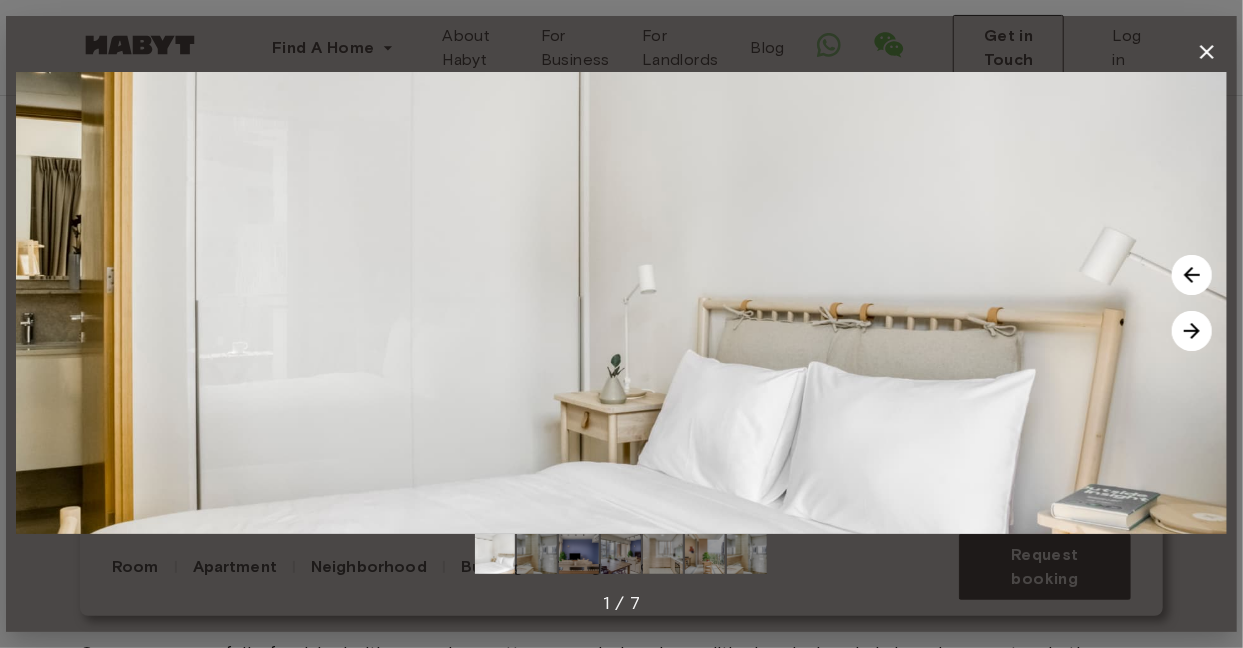 click at bounding box center [1192, 331] 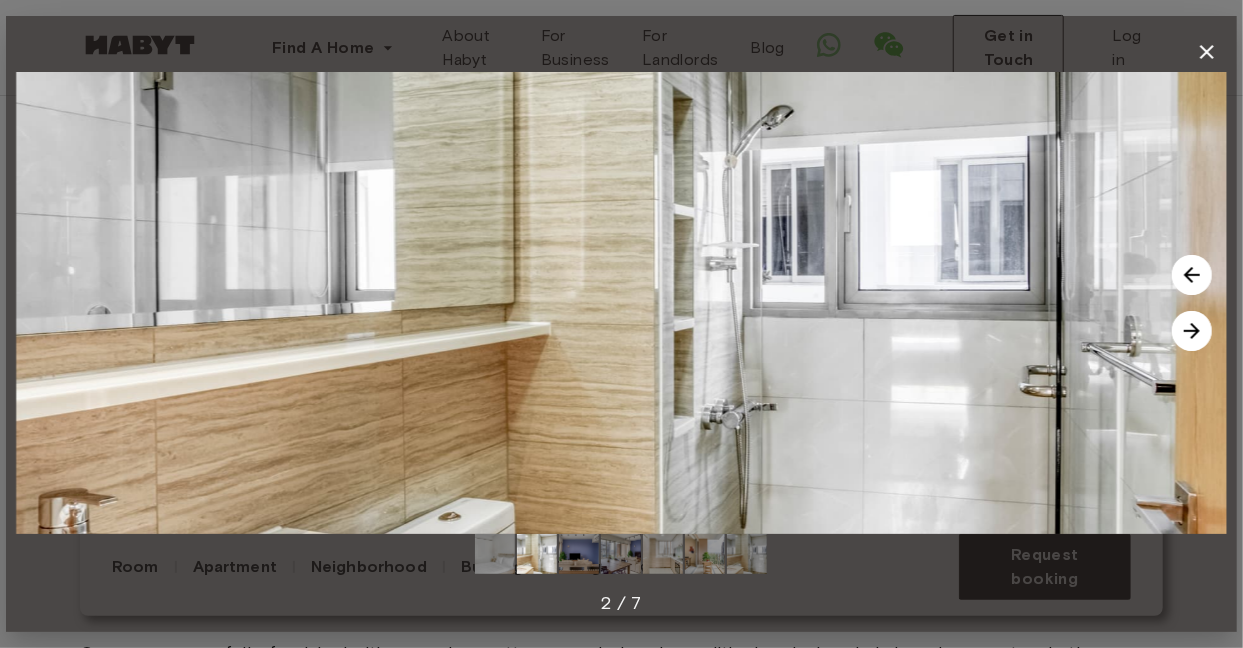 click at bounding box center (1192, 331) 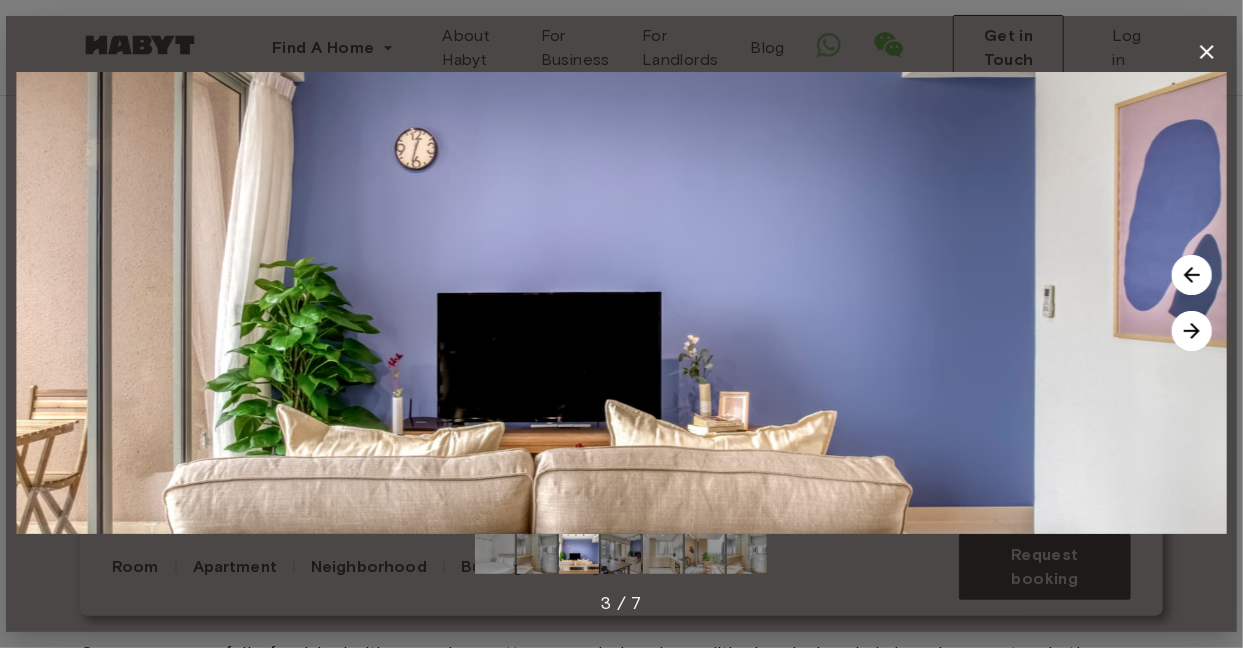 click at bounding box center [1192, 331] 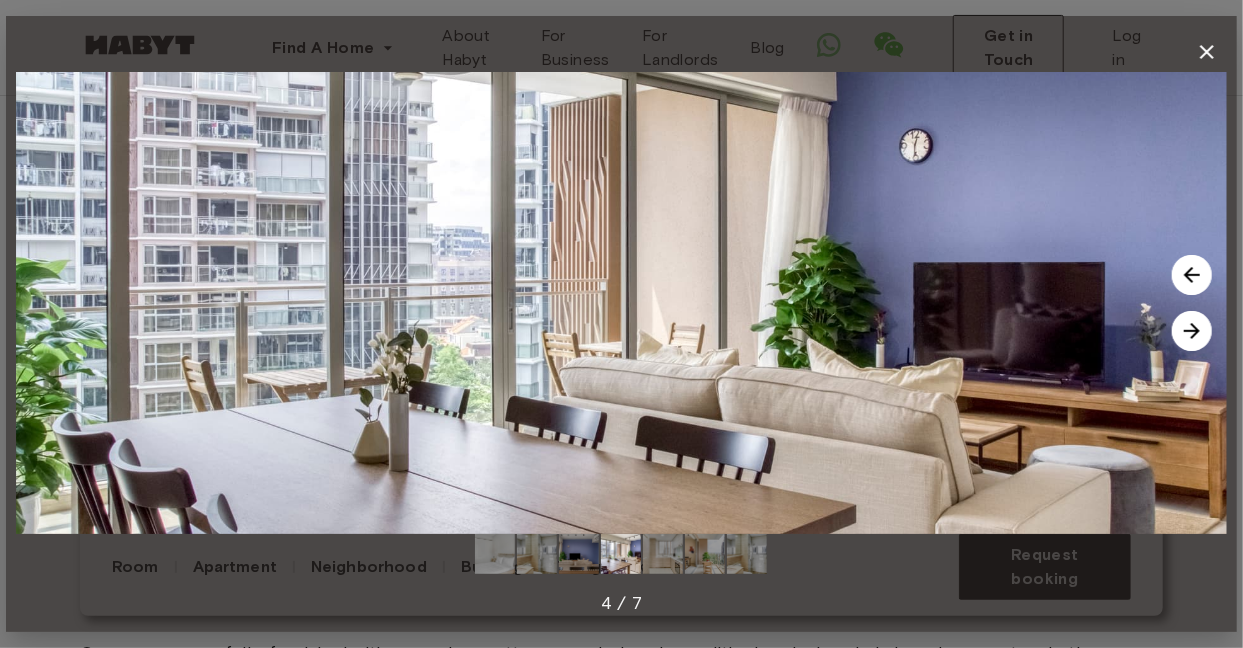 click at bounding box center (1192, 331) 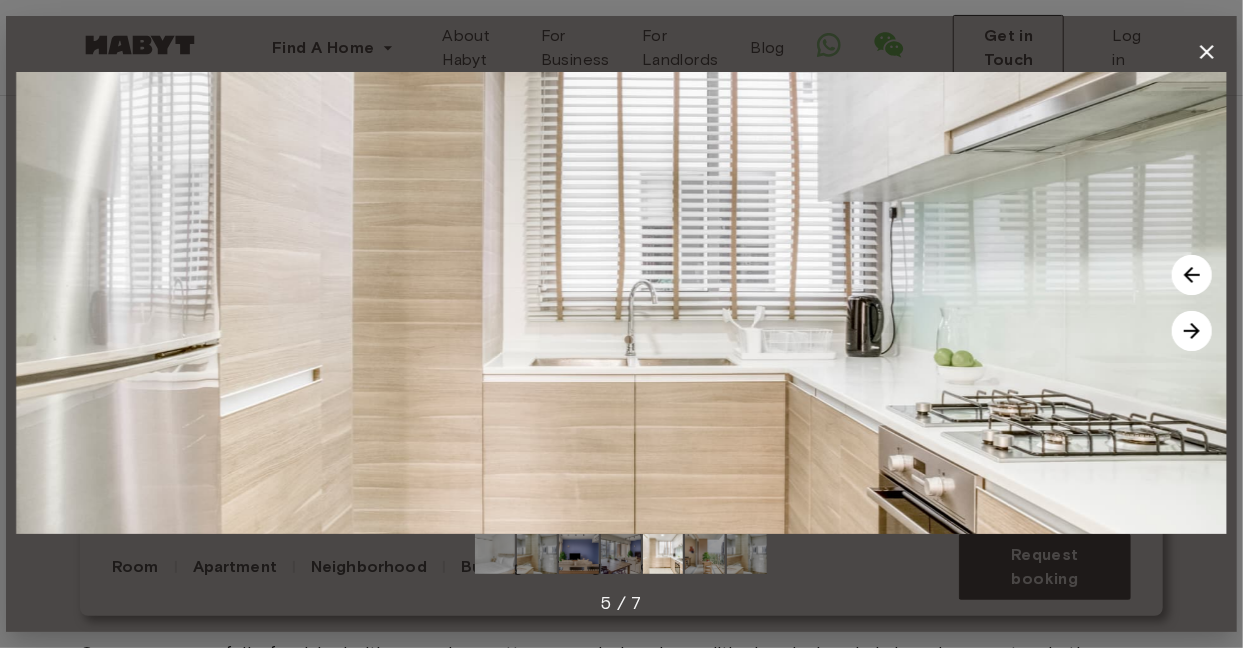 click 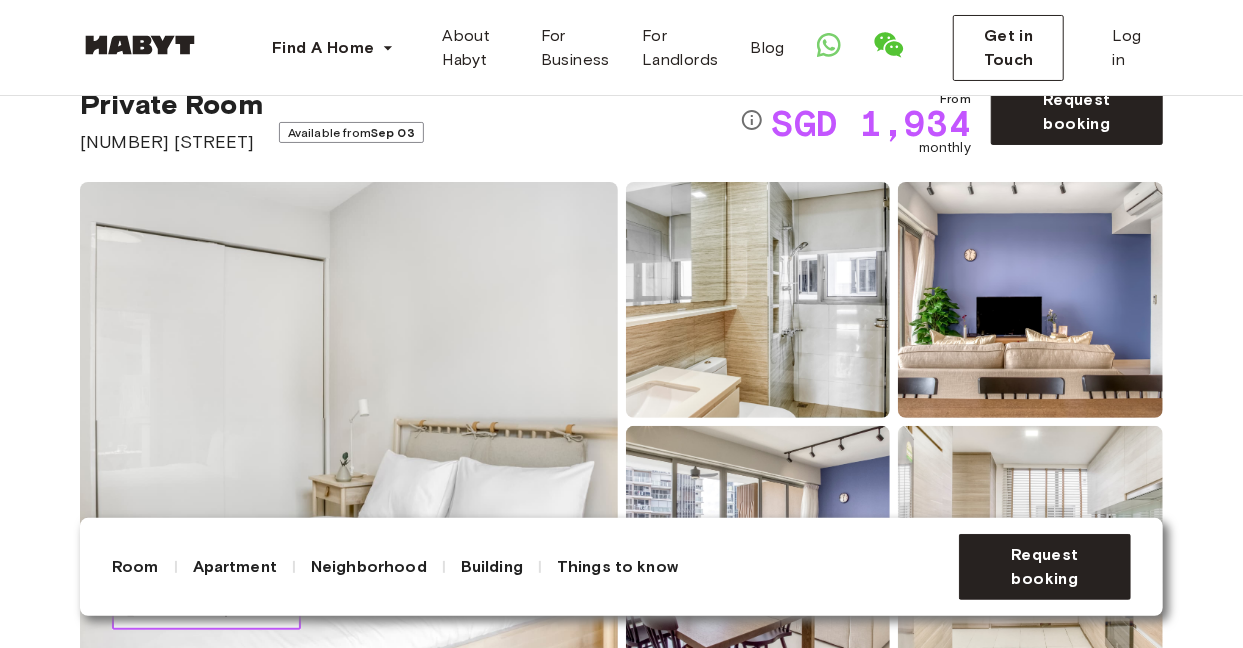 scroll, scrollTop: 0, scrollLeft: 0, axis: both 